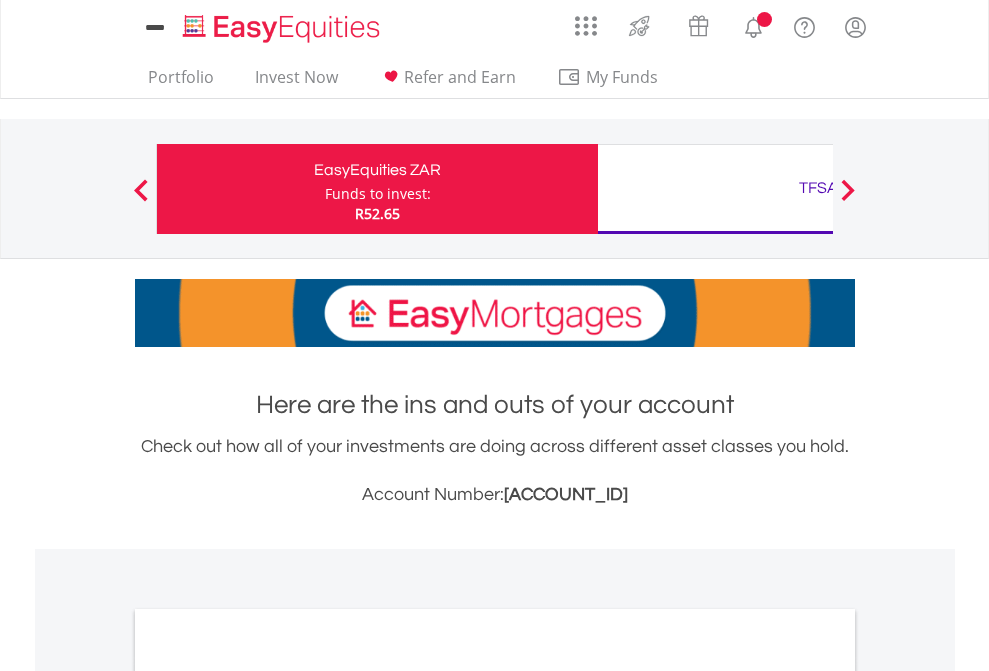 scroll, scrollTop: 0, scrollLeft: 0, axis: both 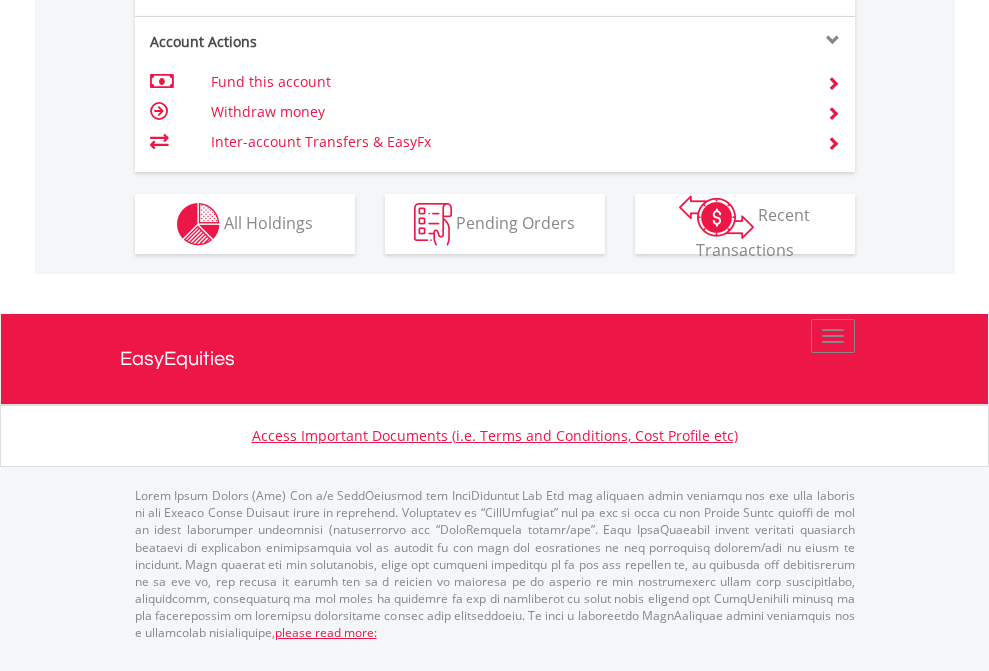 click on "Investment types" at bounding box center [706, -337] 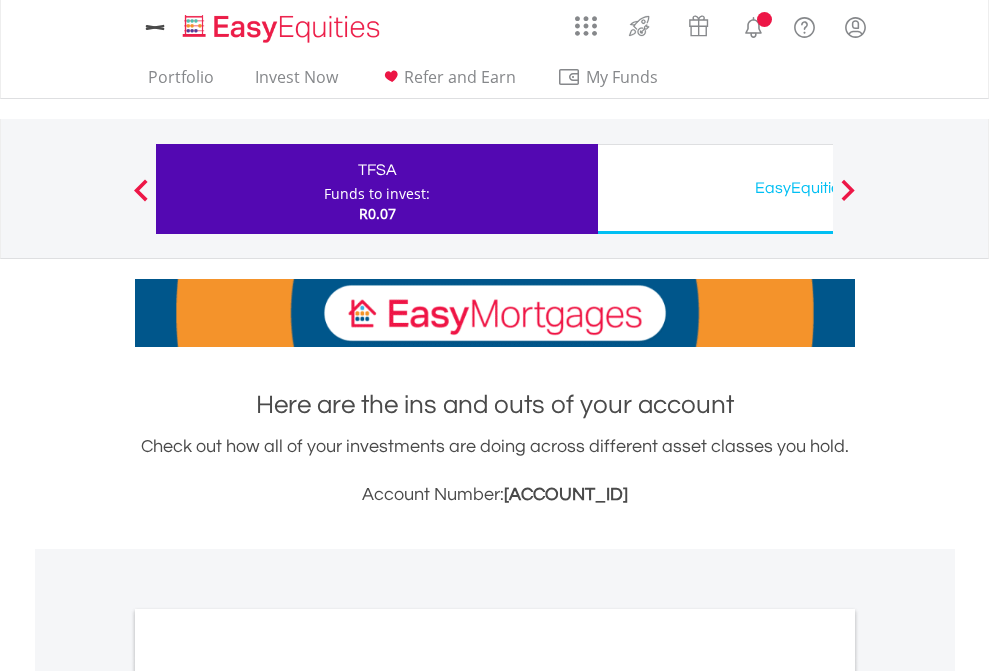 scroll, scrollTop: 0, scrollLeft: 0, axis: both 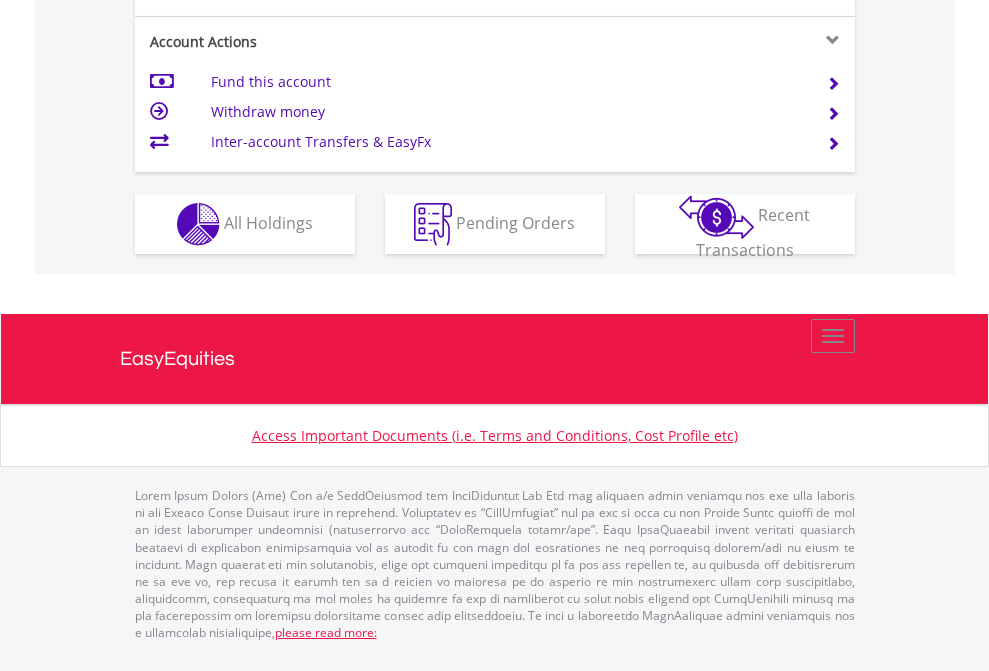 click on "Investment types" at bounding box center [706, -337] 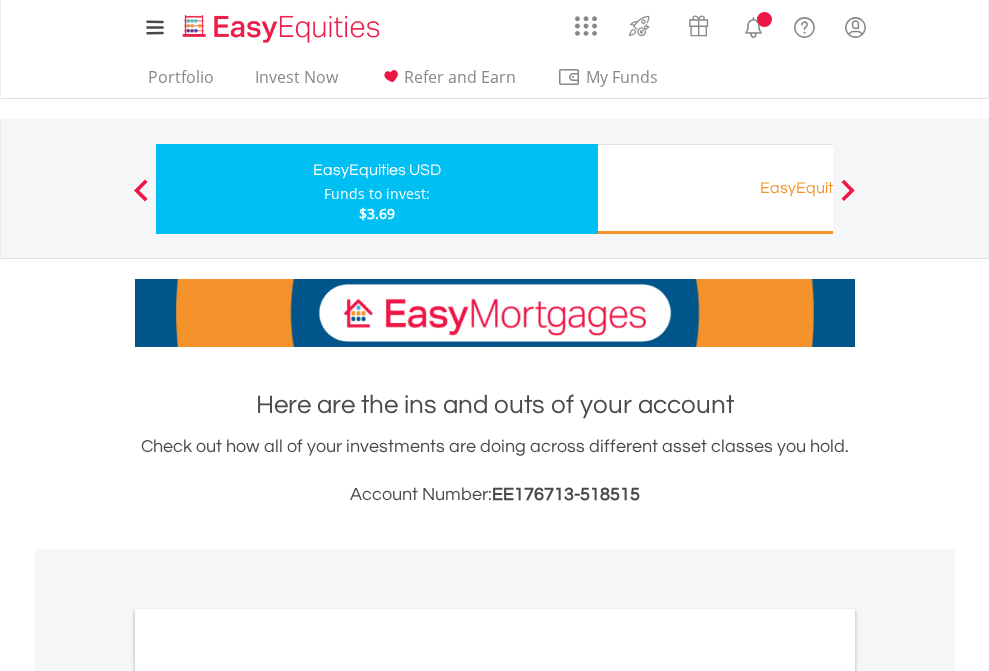 scroll, scrollTop: 0, scrollLeft: 0, axis: both 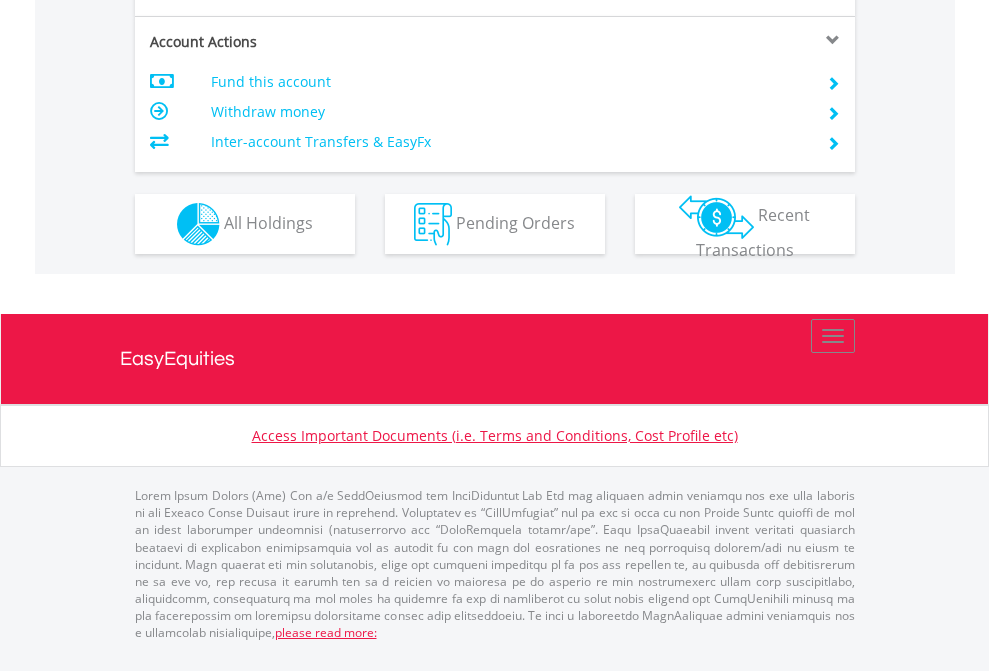 click on "Investment types" at bounding box center (706, -337) 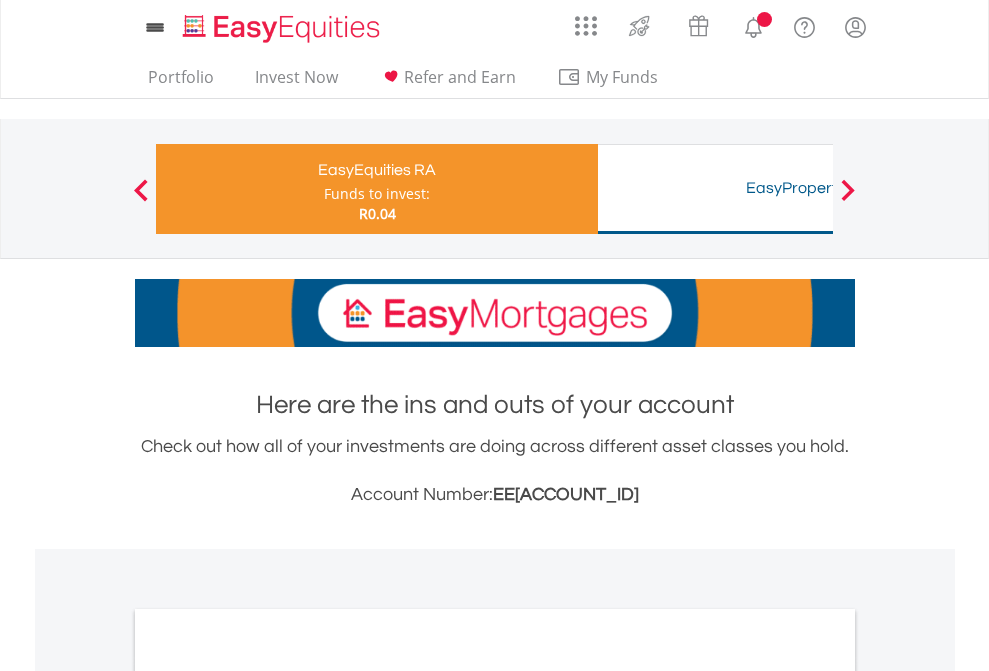 scroll, scrollTop: 0, scrollLeft: 0, axis: both 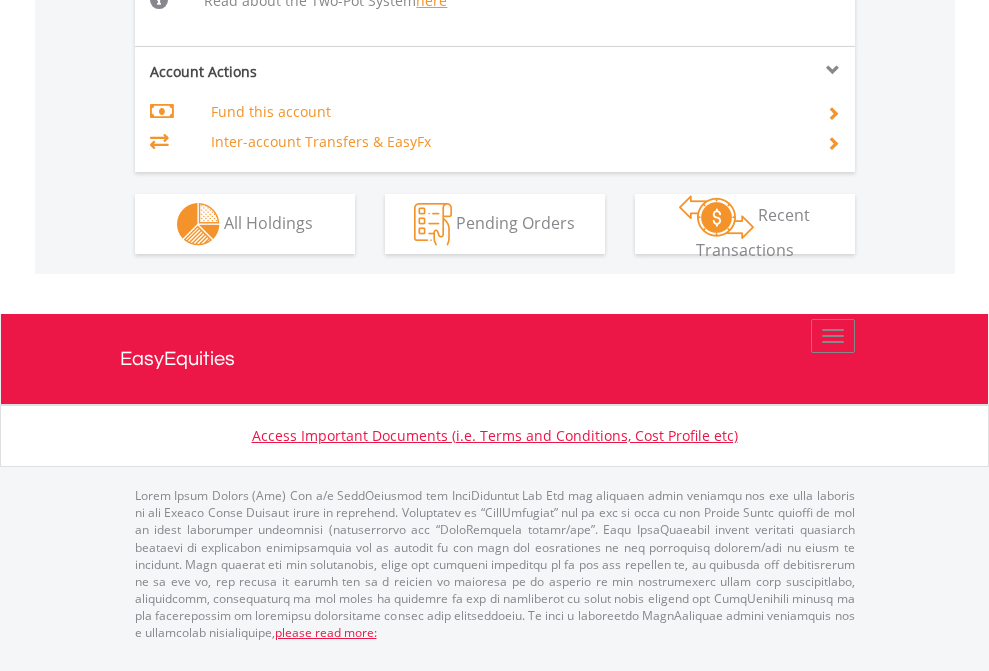 click on "Investment types" at bounding box center [706, -518] 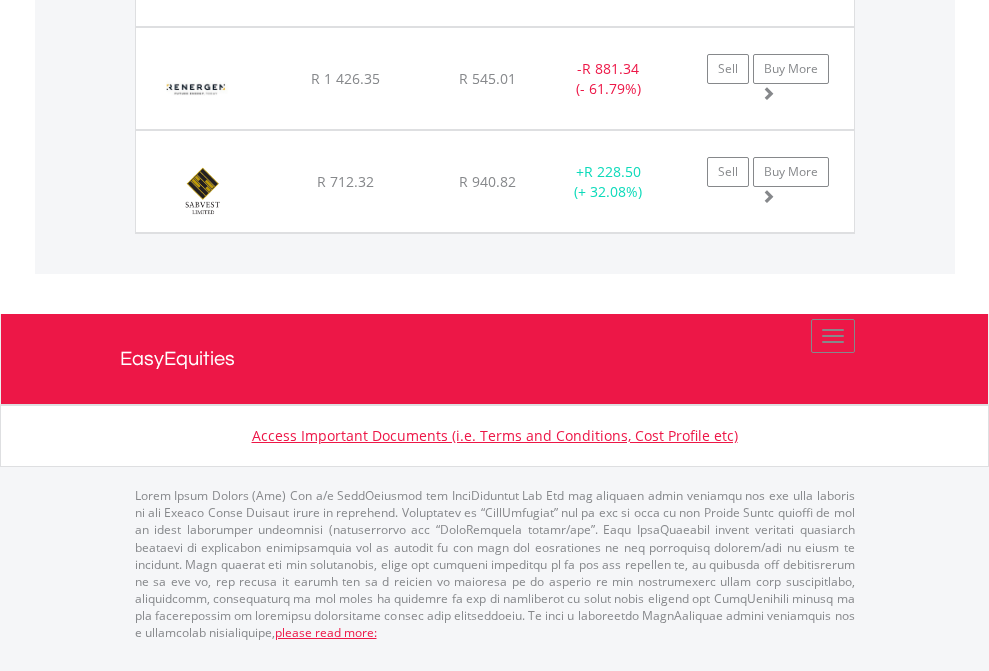 click on "TFSA" at bounding box center [818, -1277] 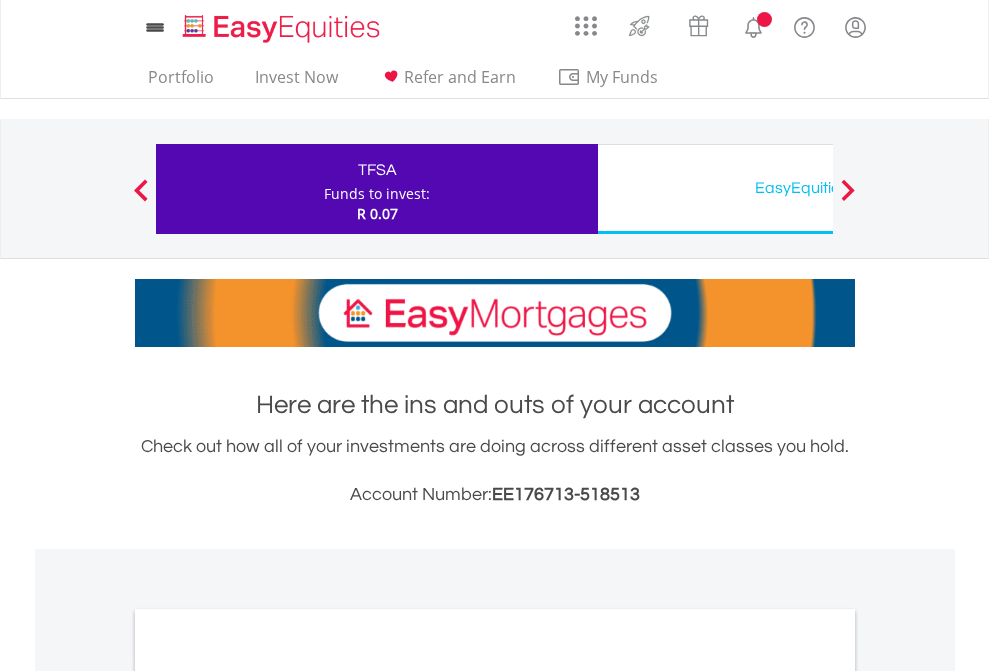 scroll, scrollTop: 1202, scrollLeft: 0, axis: vertical 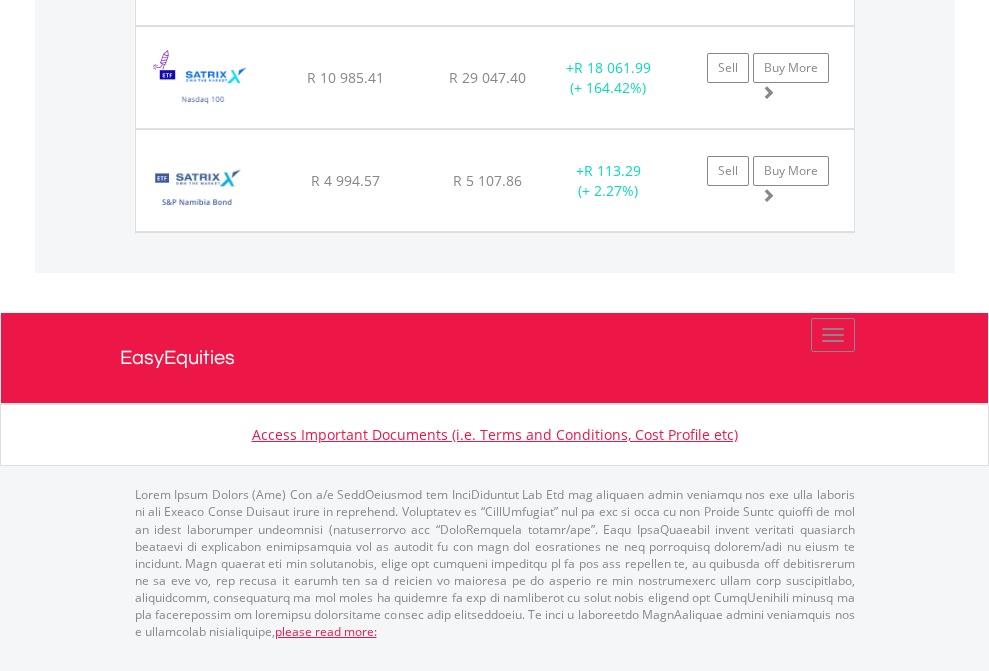 click on "EasyEquities USD" at bounding box center [818, -1648] 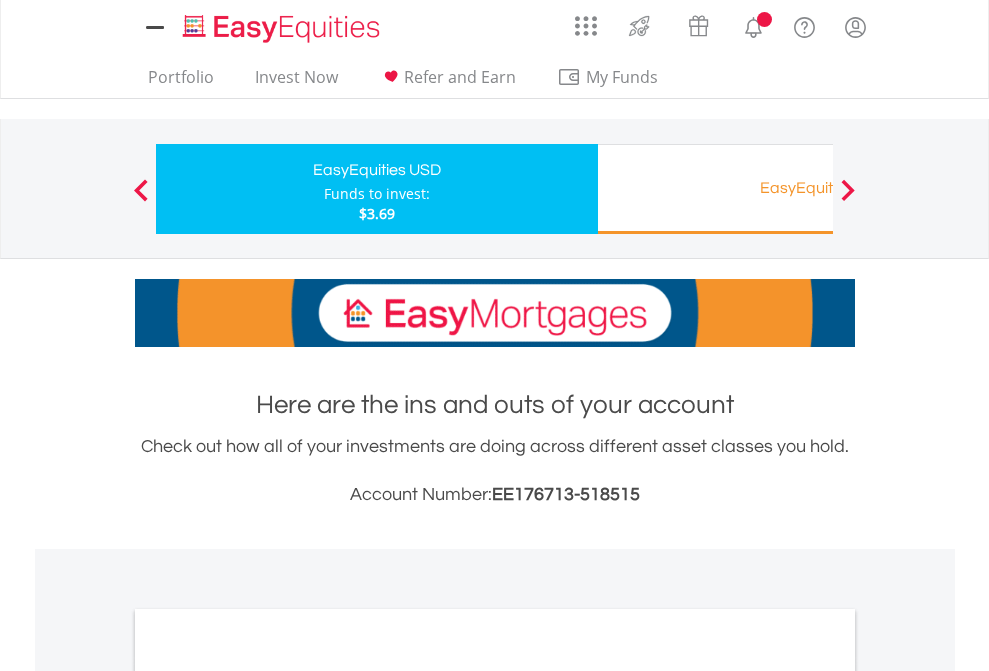 scroll, scrollTop: 1202, scrollLeft: 0, axis: vertical 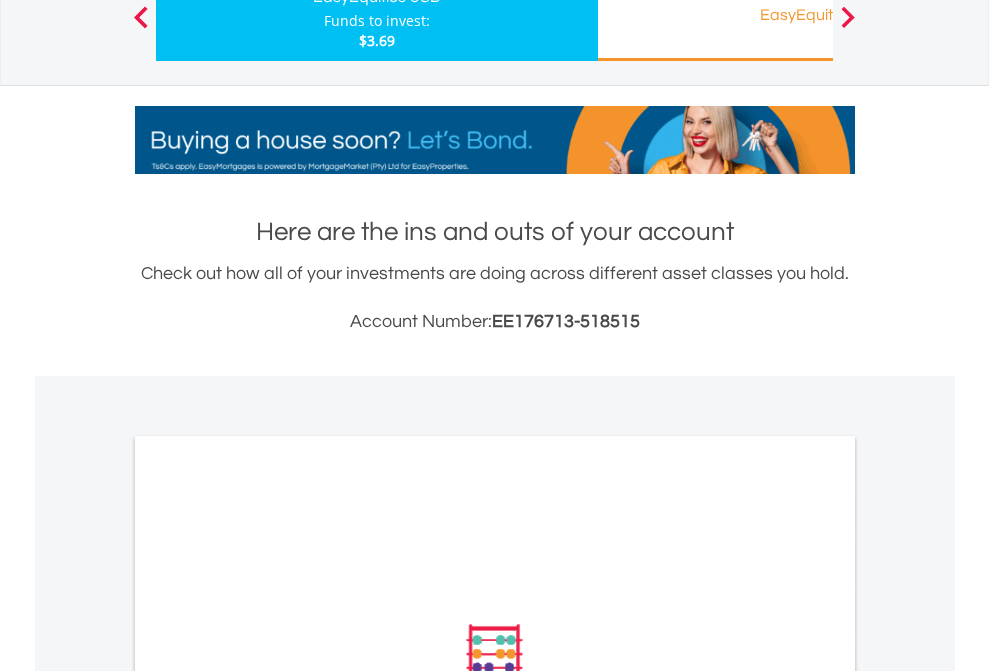 click on "All Holdings" at bounding box center [268, 923] 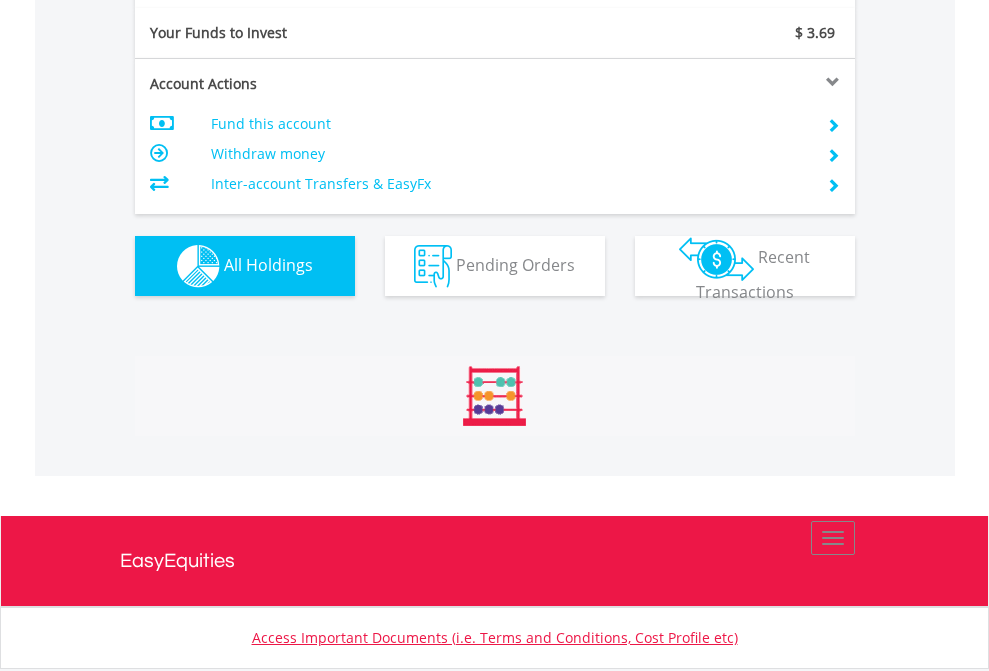 scroll, scrollTop: 999808, scrollLeft: 999687, axis: both 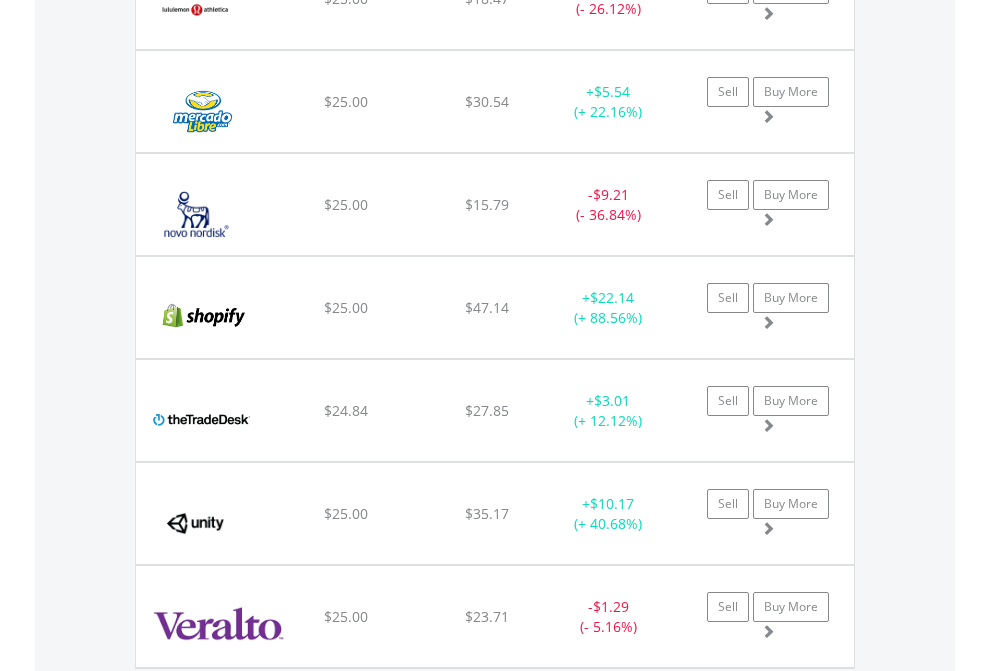 click on "EasyEquities RA" at bounding box center (818, -2036) 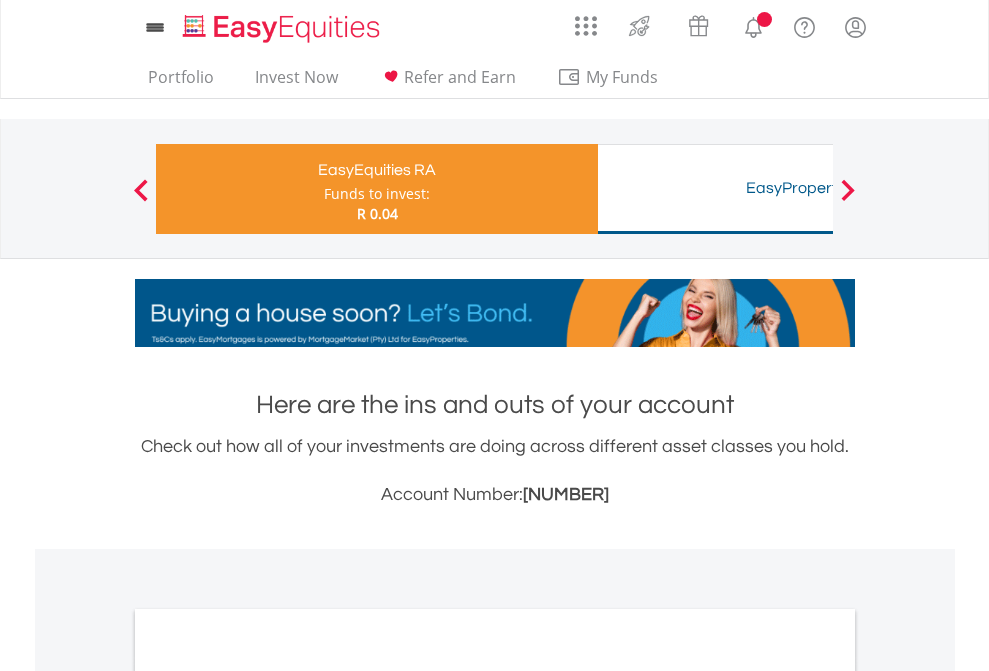 scroll, scrollTop: 0, scrollLeft: 0, axis: both 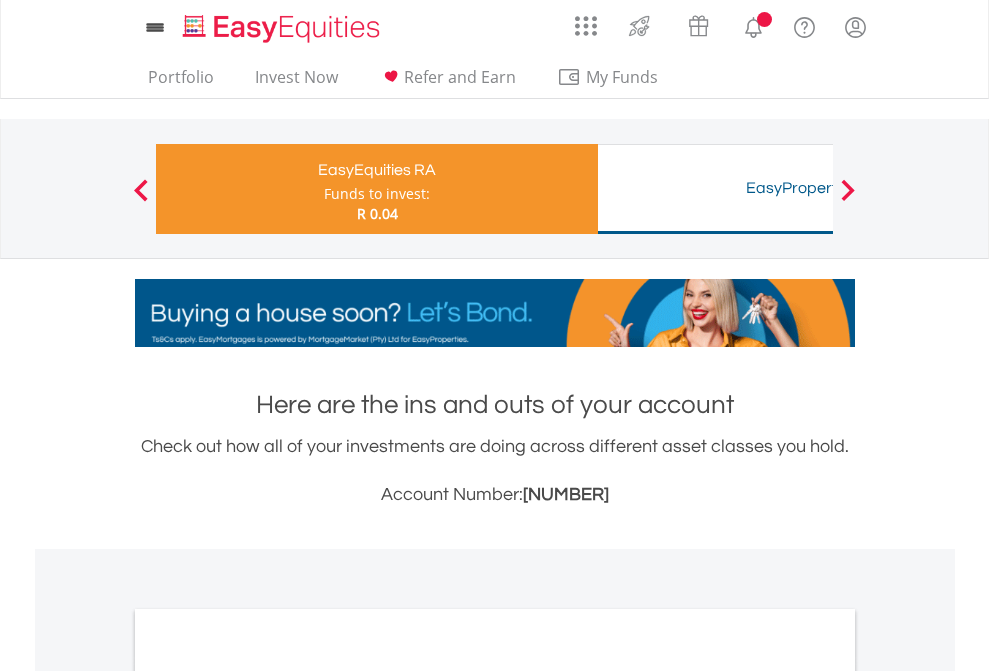 click on "All Holdings" at bounding box center [268, 1066] 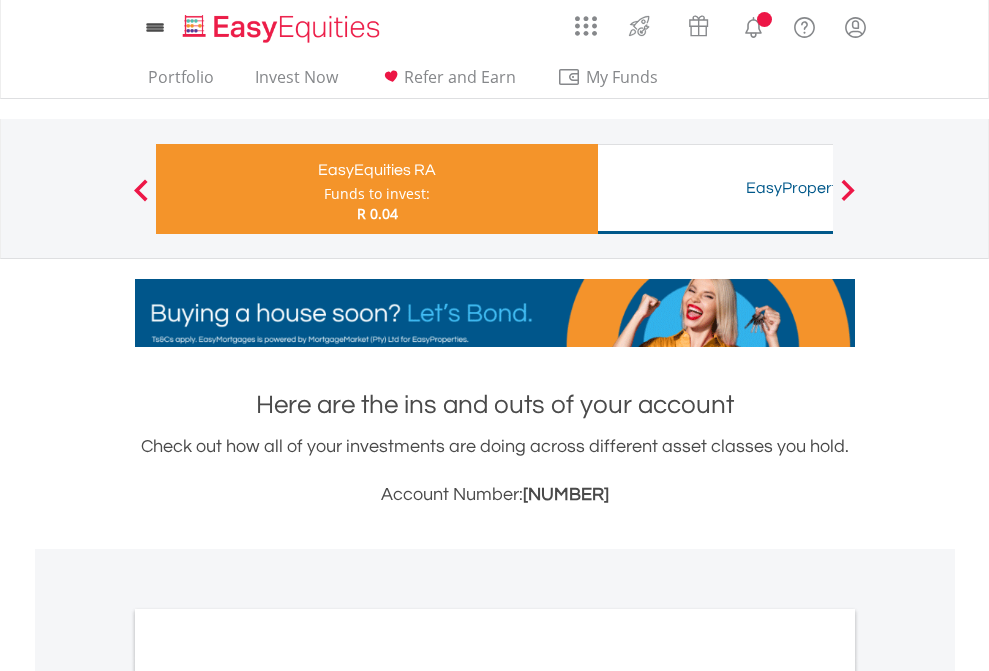 scroll, scrollTop: 1202, scrollLeft: 0, axis: vertical 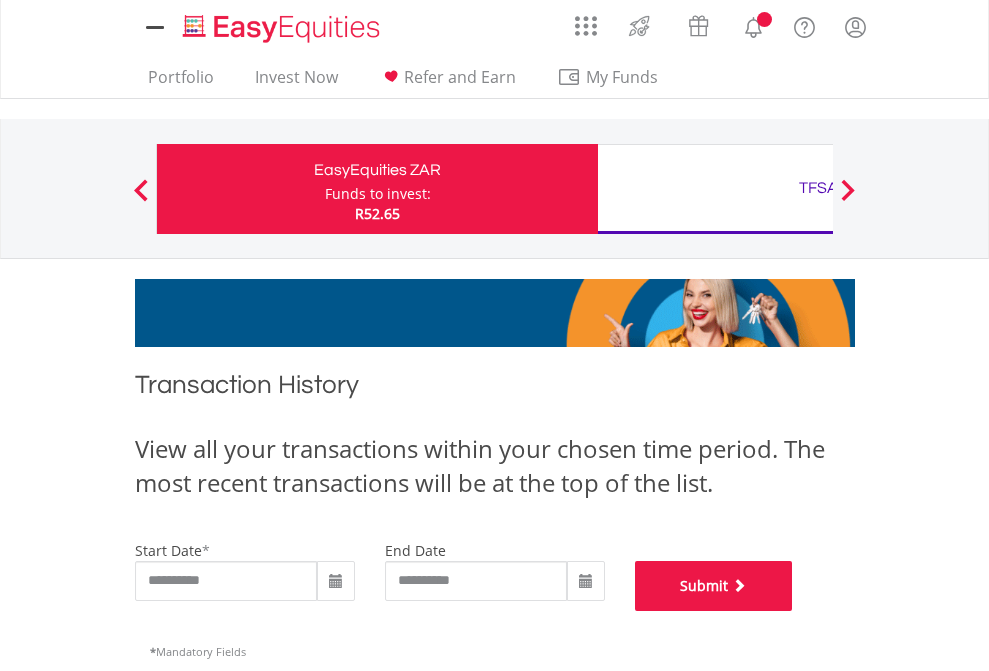 click on "Submit" at bounding box center (714, 586) 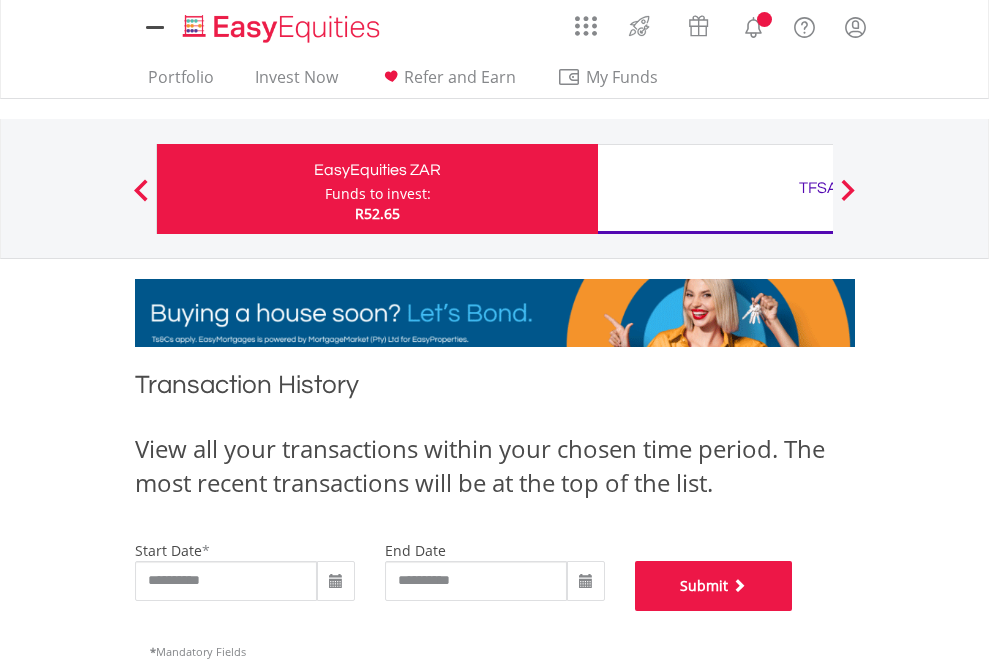 scroll, scrollTop: 811, scrollLeft: 0, axis: vertical 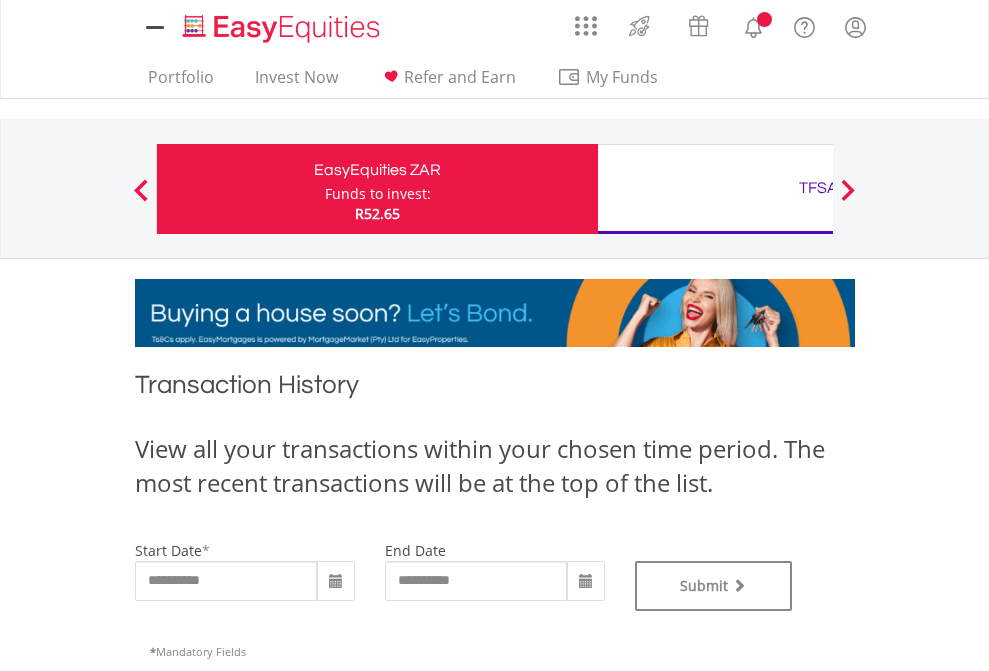 click on "TFSA" at bounding box center (818, 188) 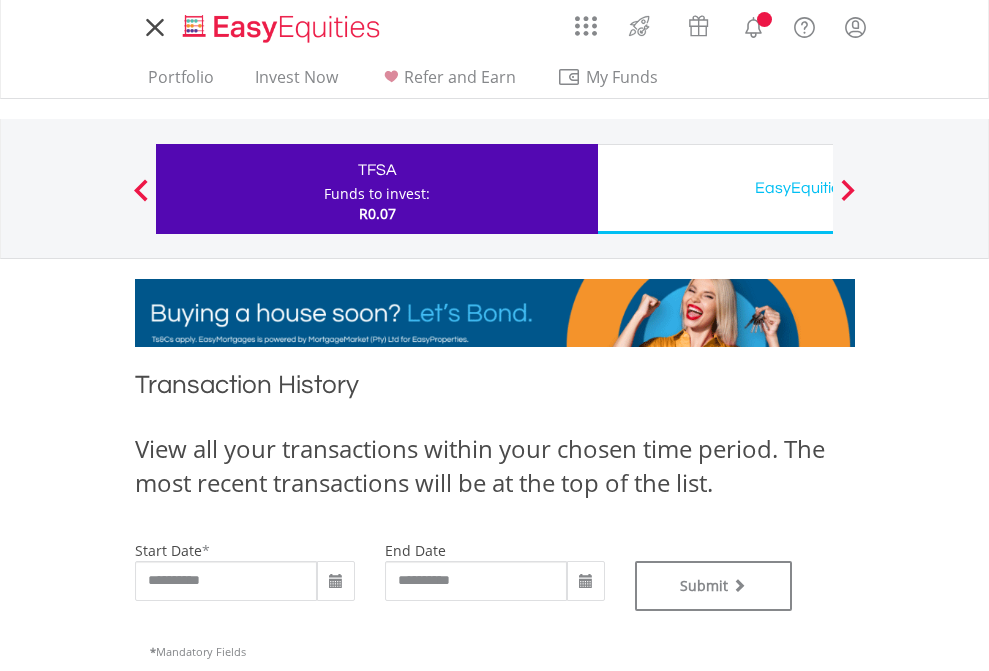 scroll, scrollTop: 0, scrollLeft: 0, axis: both 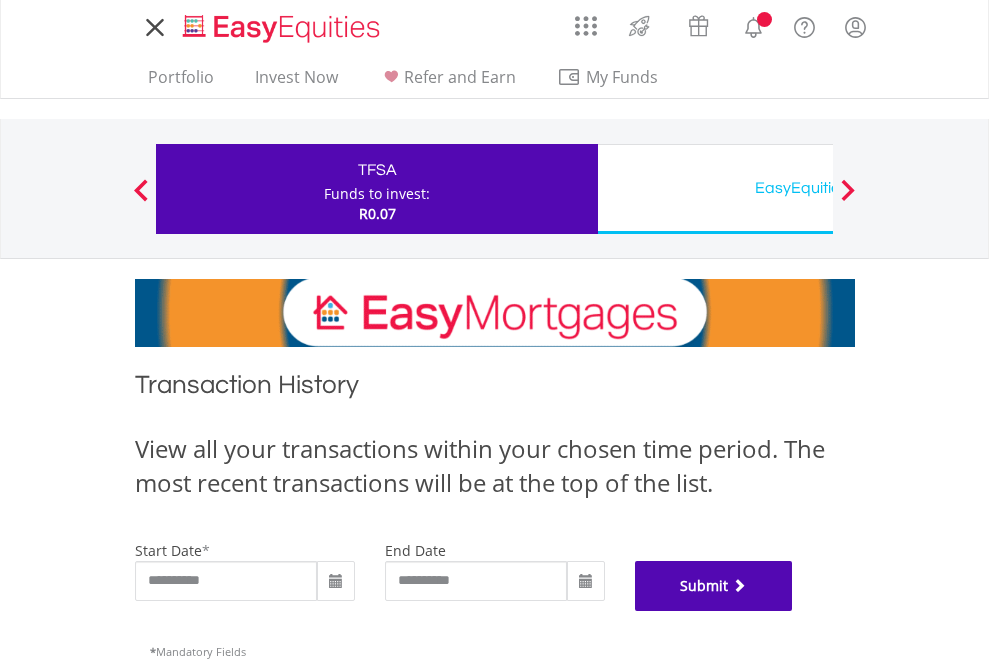 click on "Submit" at bounding box center [714, 586] 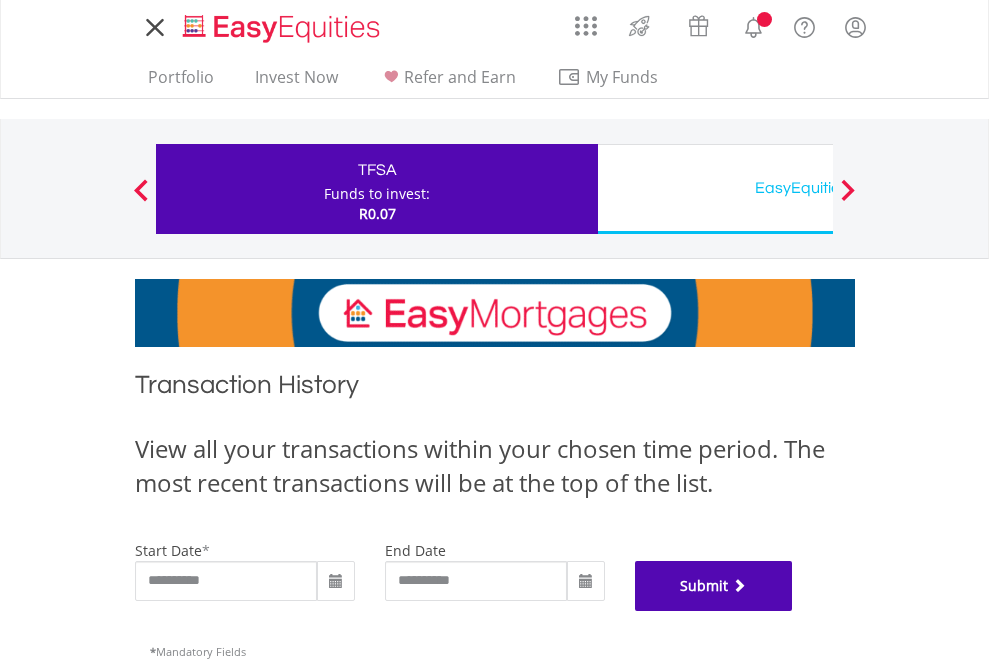 scroll, scrollTop: 811, scrollLeft: 0, axis: vertical 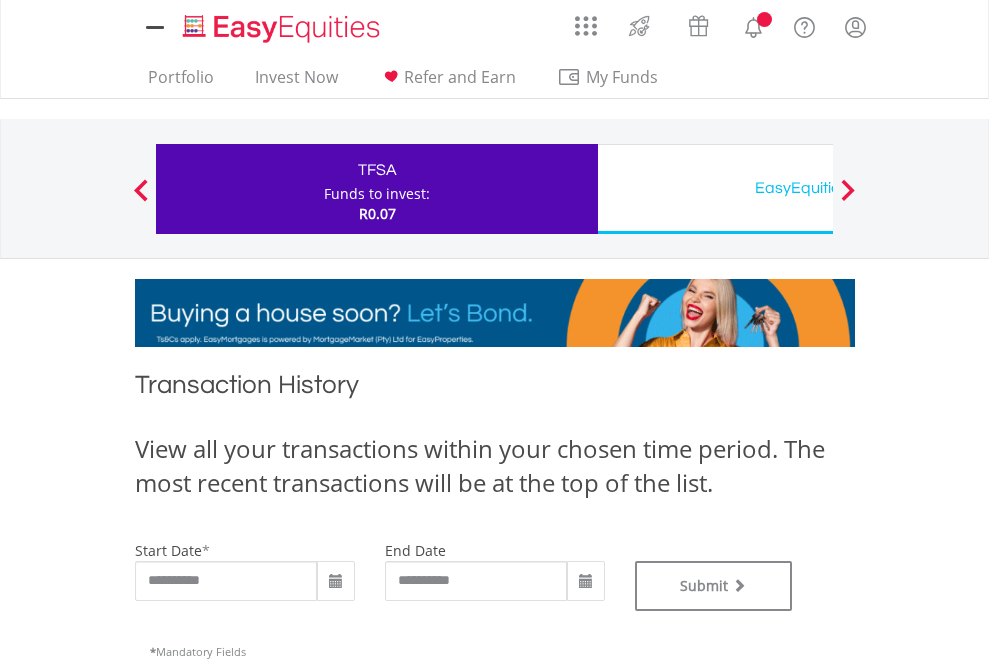 click on "EasyEquities USD" at bounding box center [818, 188] 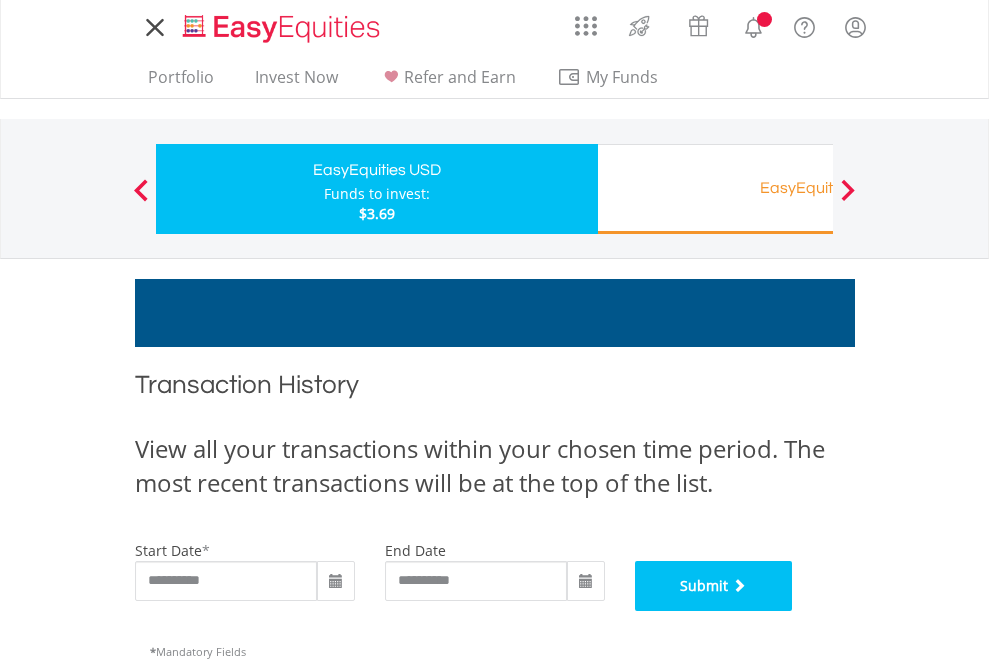 click on "Submit" at bounding box center [714, 586] 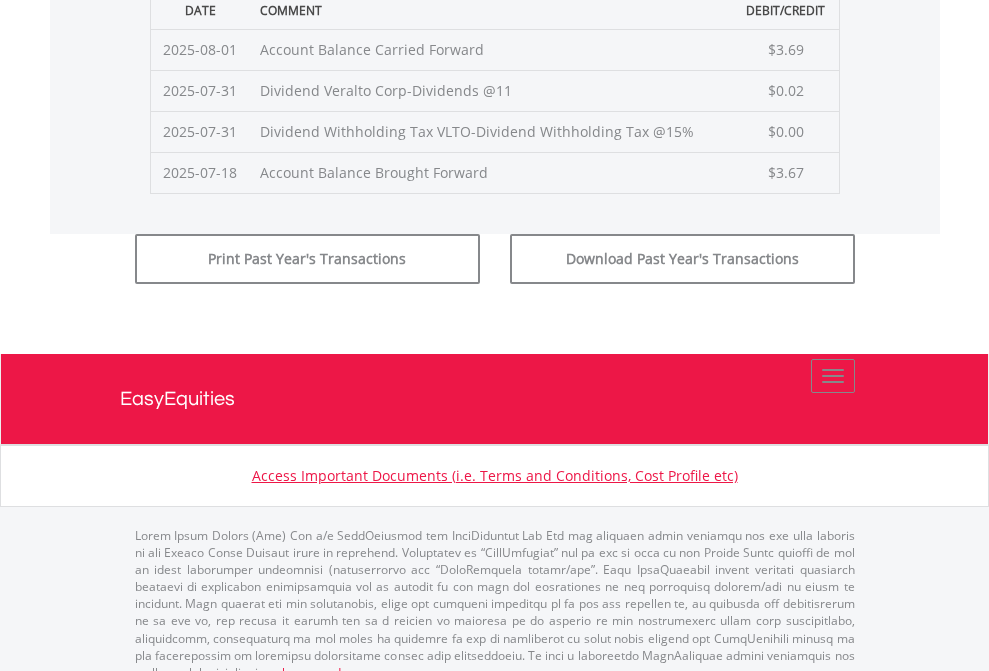 scroll, scrollTop: 811, scrollLeft: 0, axis: vertical 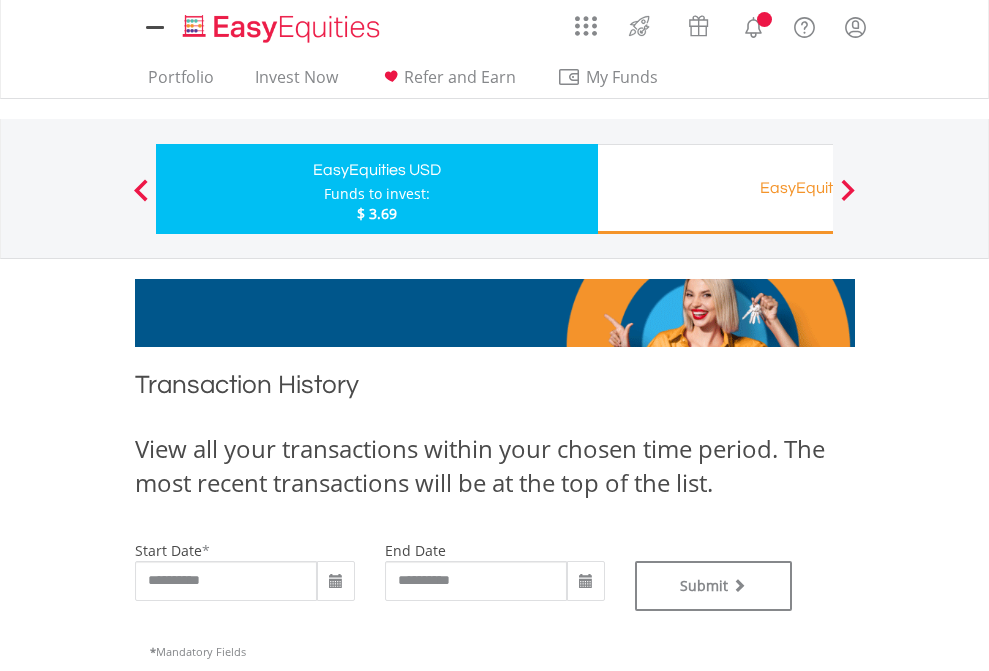 click on "EasyEquities RA" at bounding box center (818, 188) 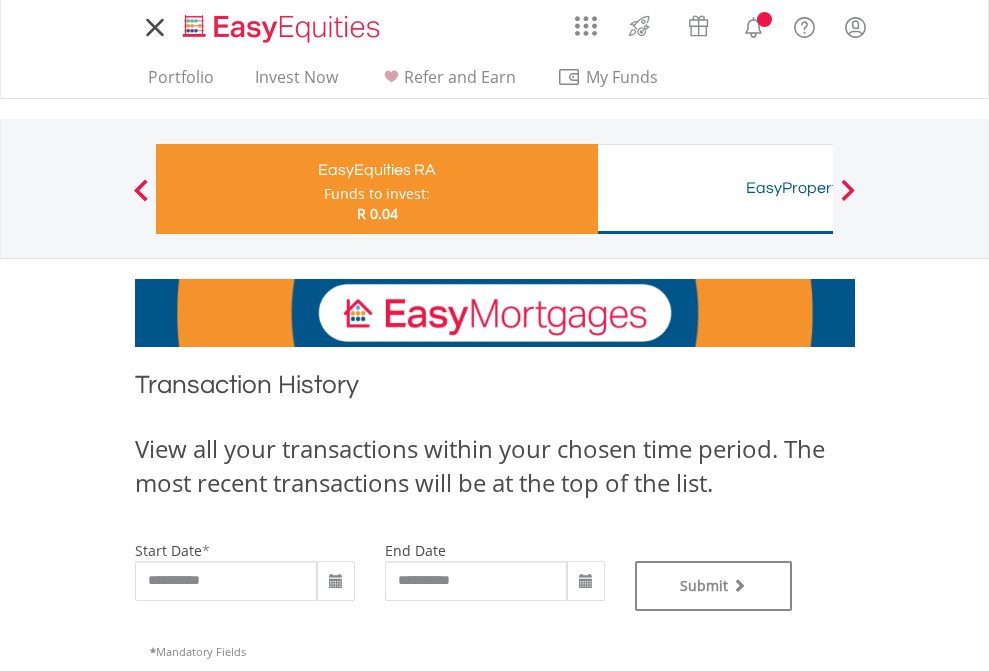 scroll, scrollTop: 0, scrollLeft: 0, axis: both 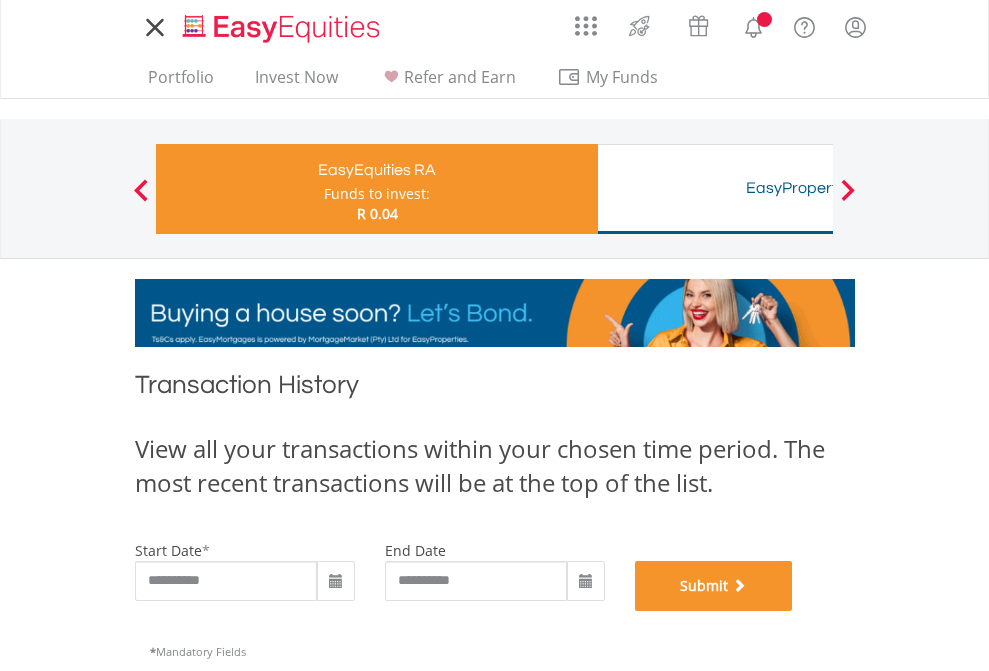 click on "Submit" at bounding box center [714, 586] 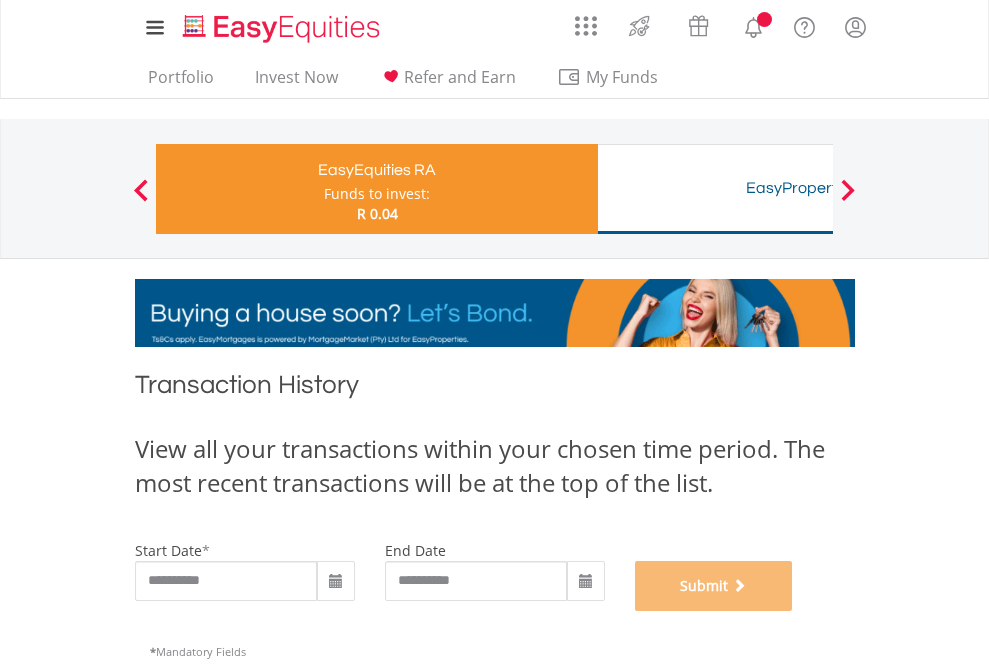 scroll, scrollTop: 811, scrollLeft: 0, axis: vertical 